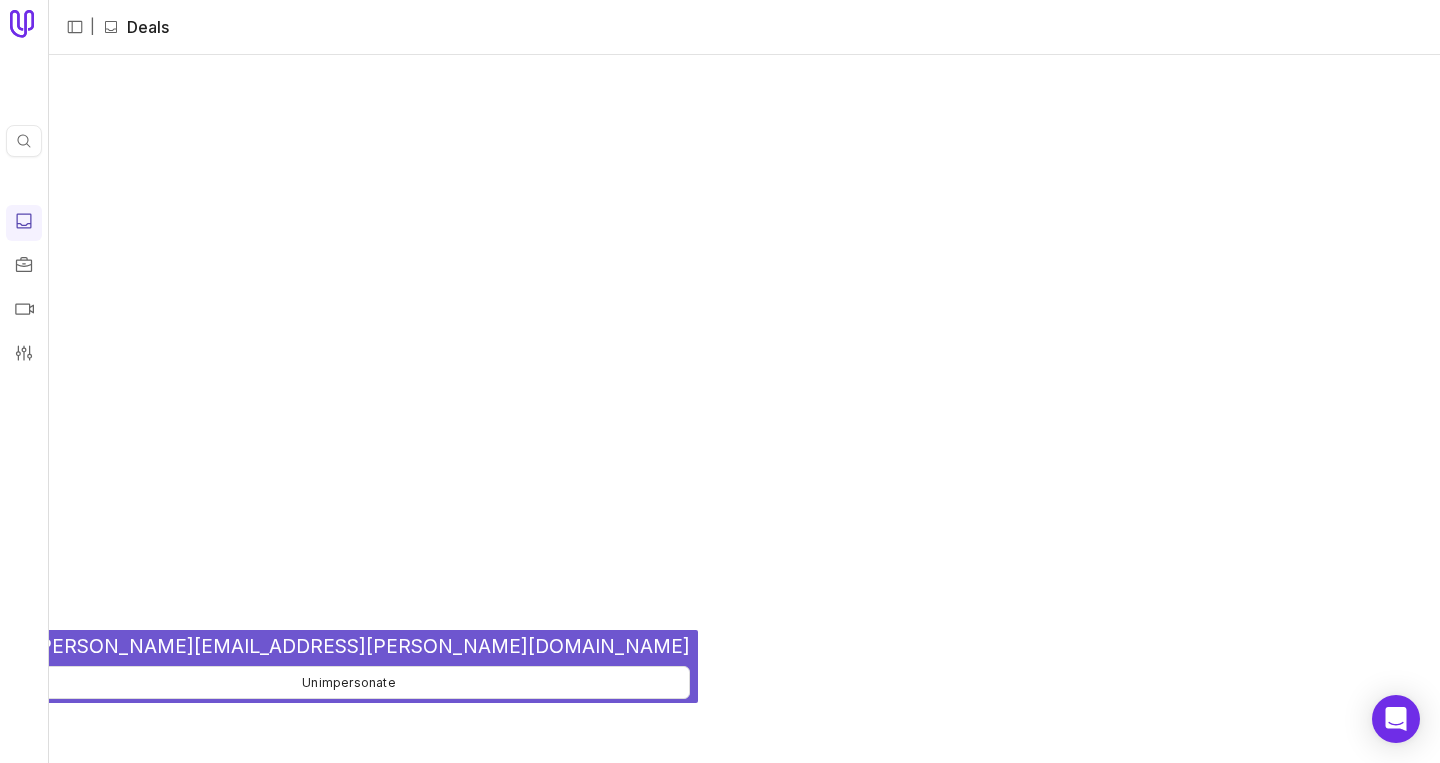 scroll, scrollTop: 0, scrollLeft: 0, axis: both 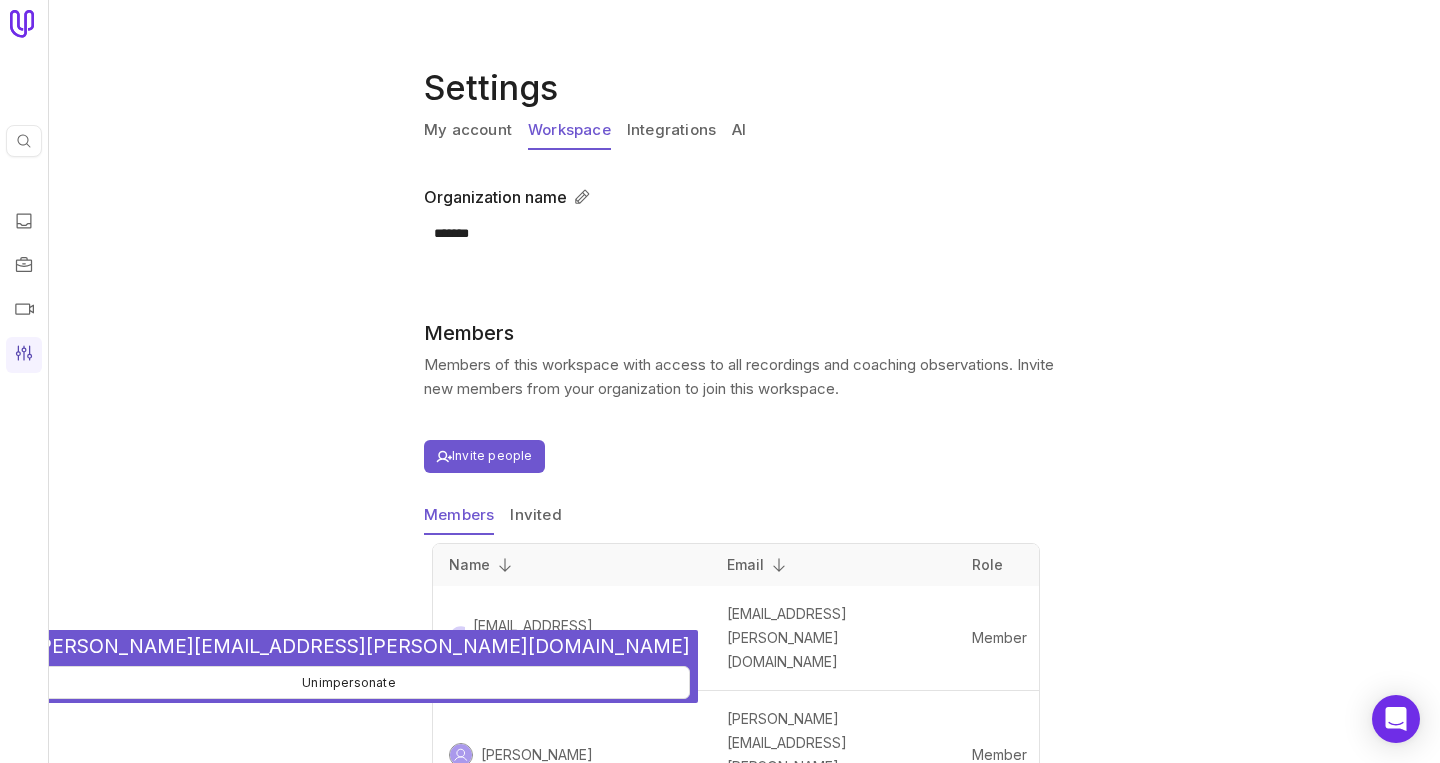 click on "Workspace" at bounding box center [569, 131] 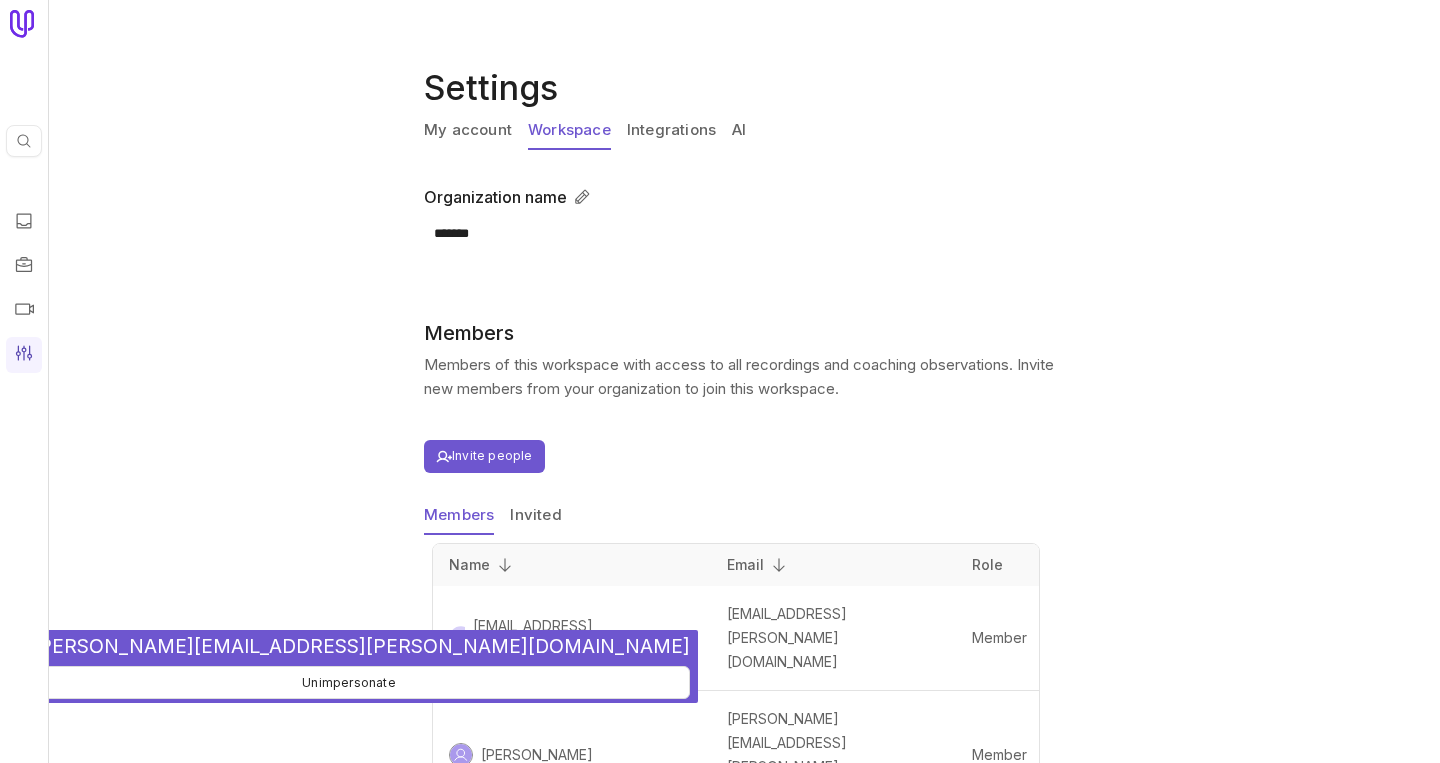 scroll, scrollTop: 0, scrollLeft: 0, axis: both 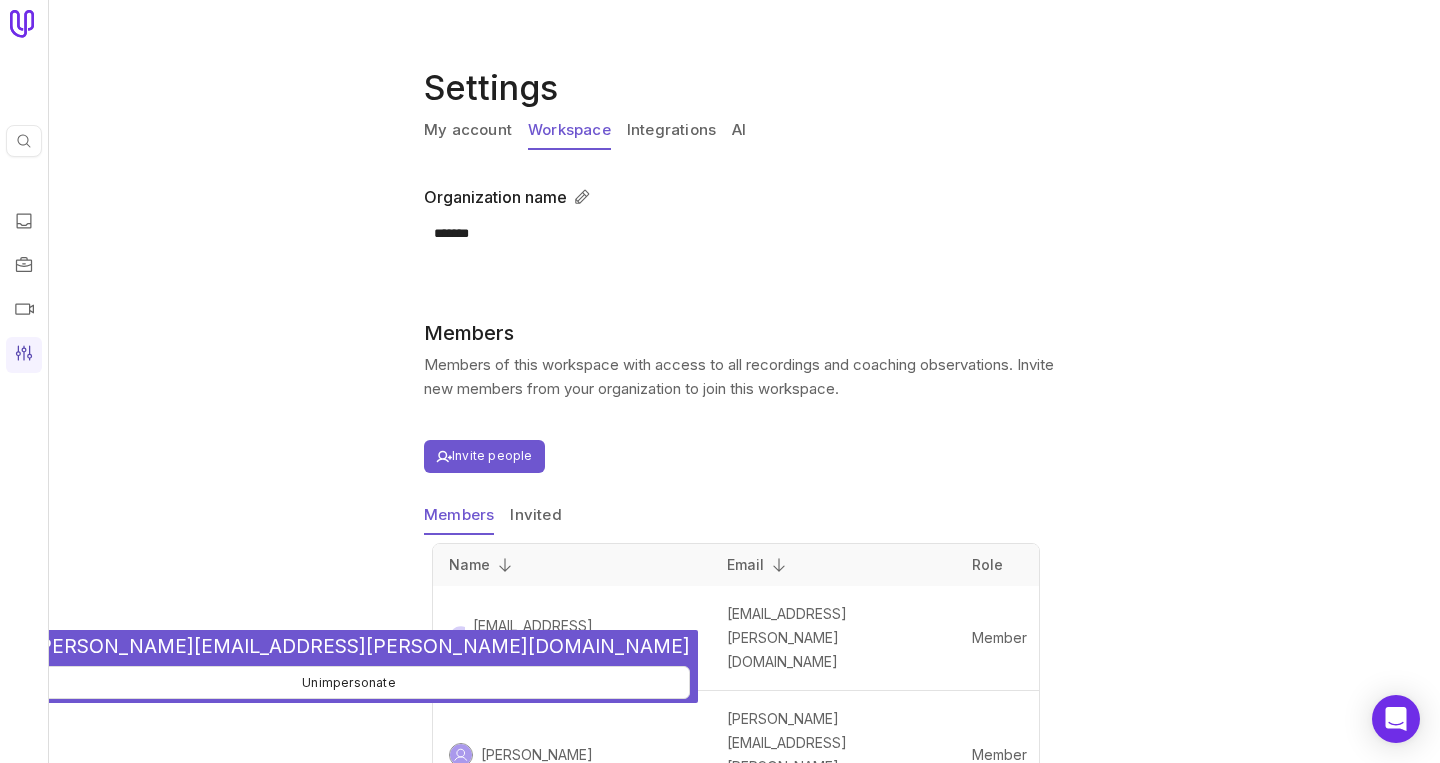 click on "Integrations" at bounding box center [671, 131] 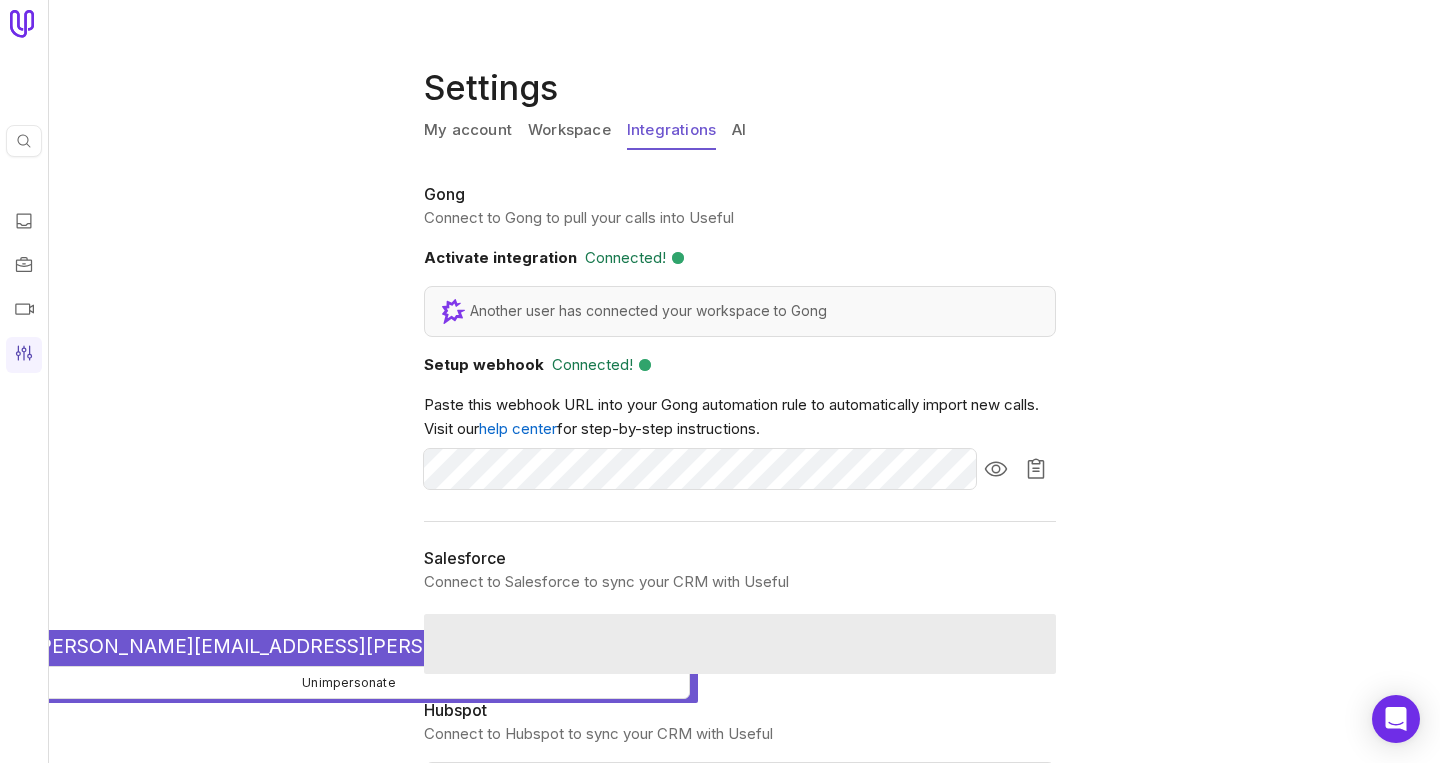 click on "Workspace" at bounding box center (569, 131) 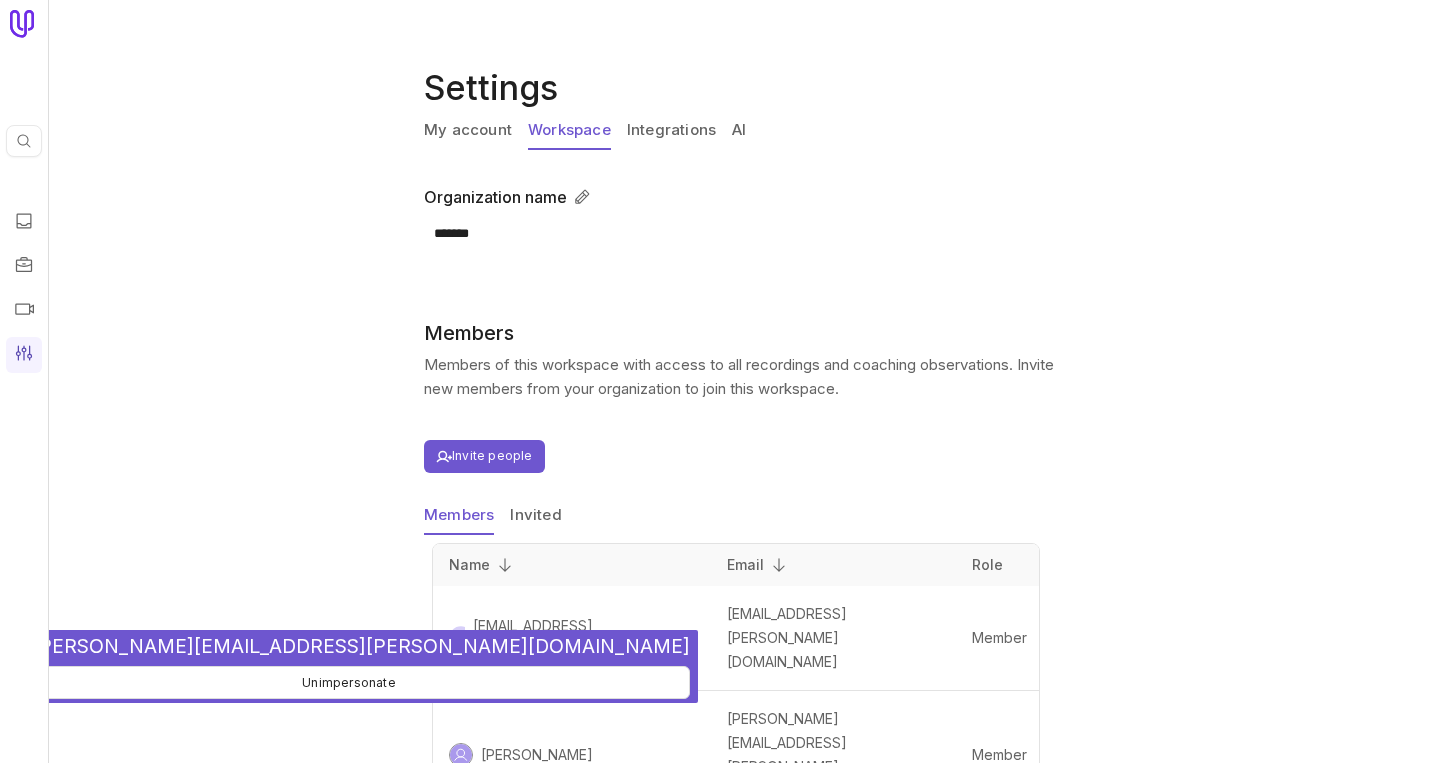 scroll, scrollTop: 0, scrollLeft: 0, axis: both 